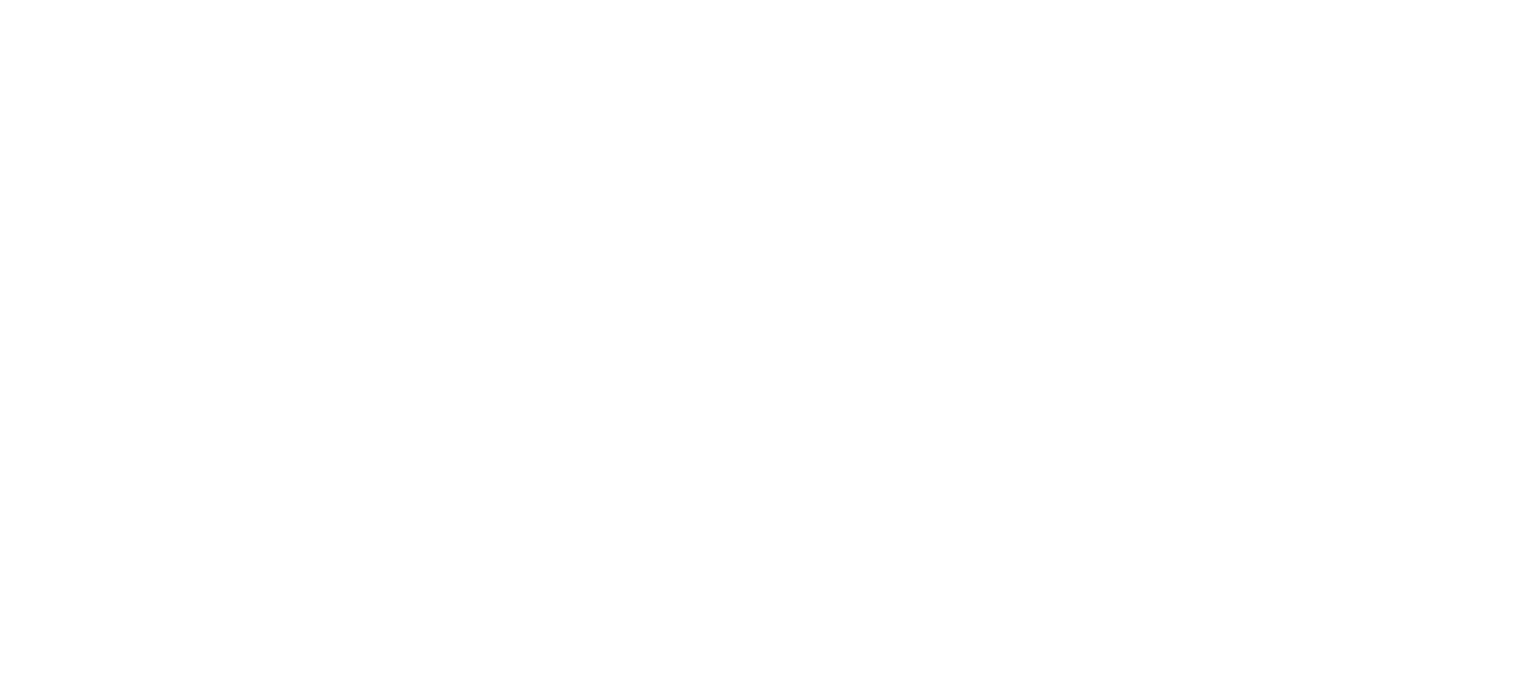 scroll, scrollTop: 0, scrollLeft: 0, axis: both 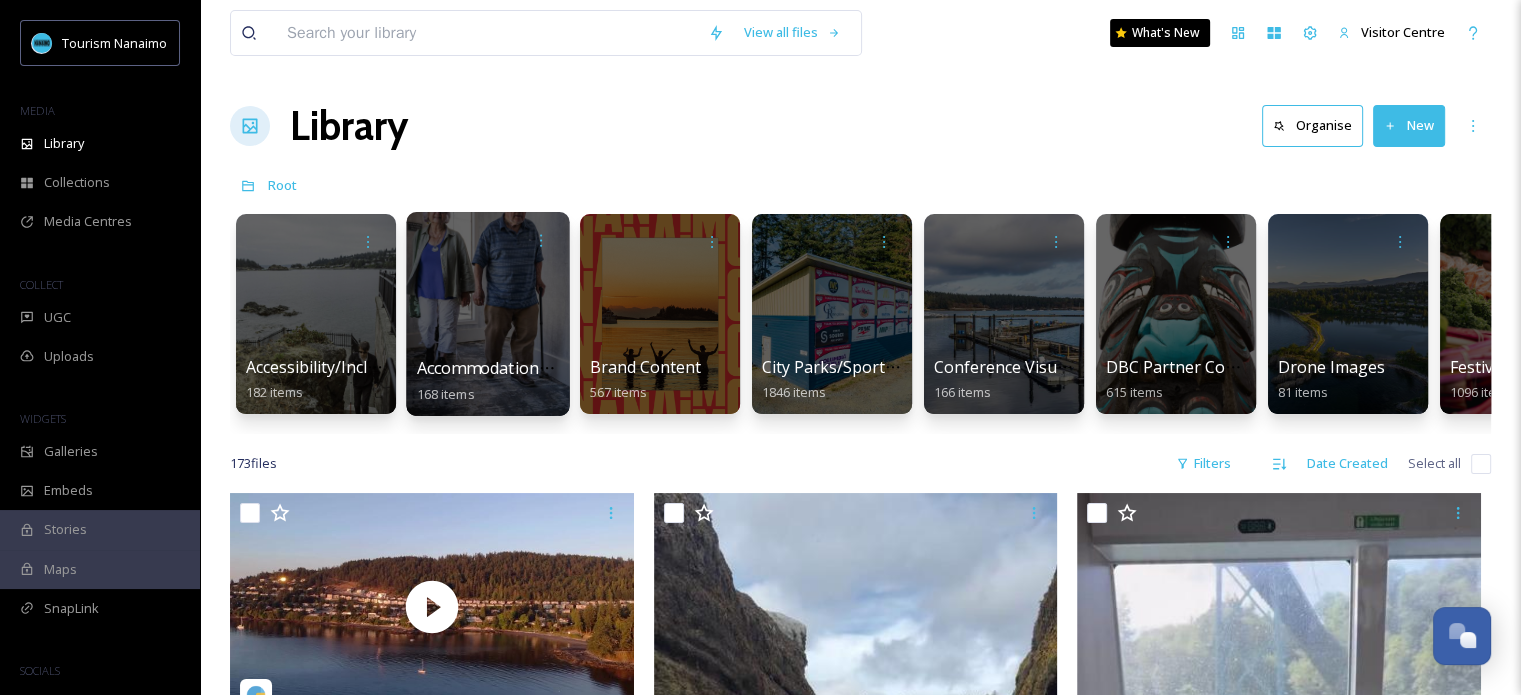 click at bounding box center [487, 314] 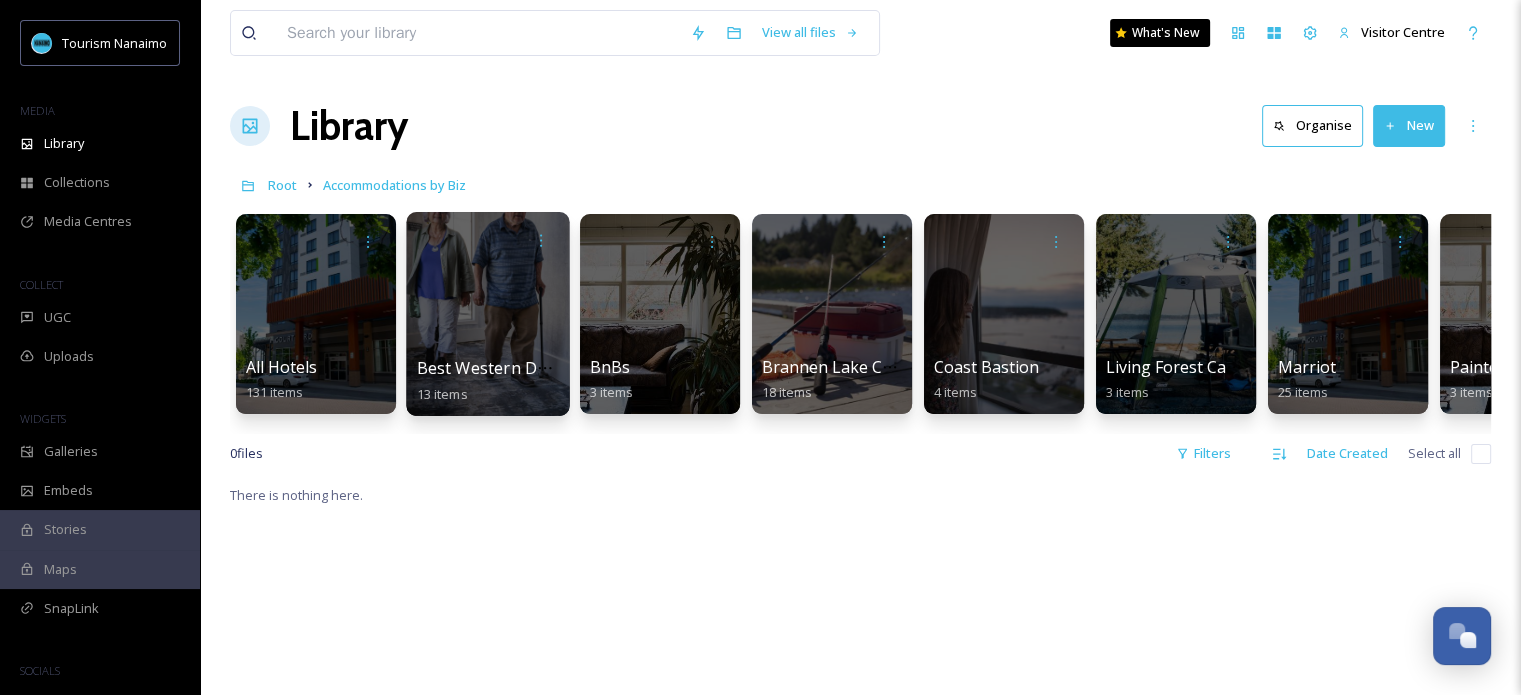 click at bounding box center (487, 314) 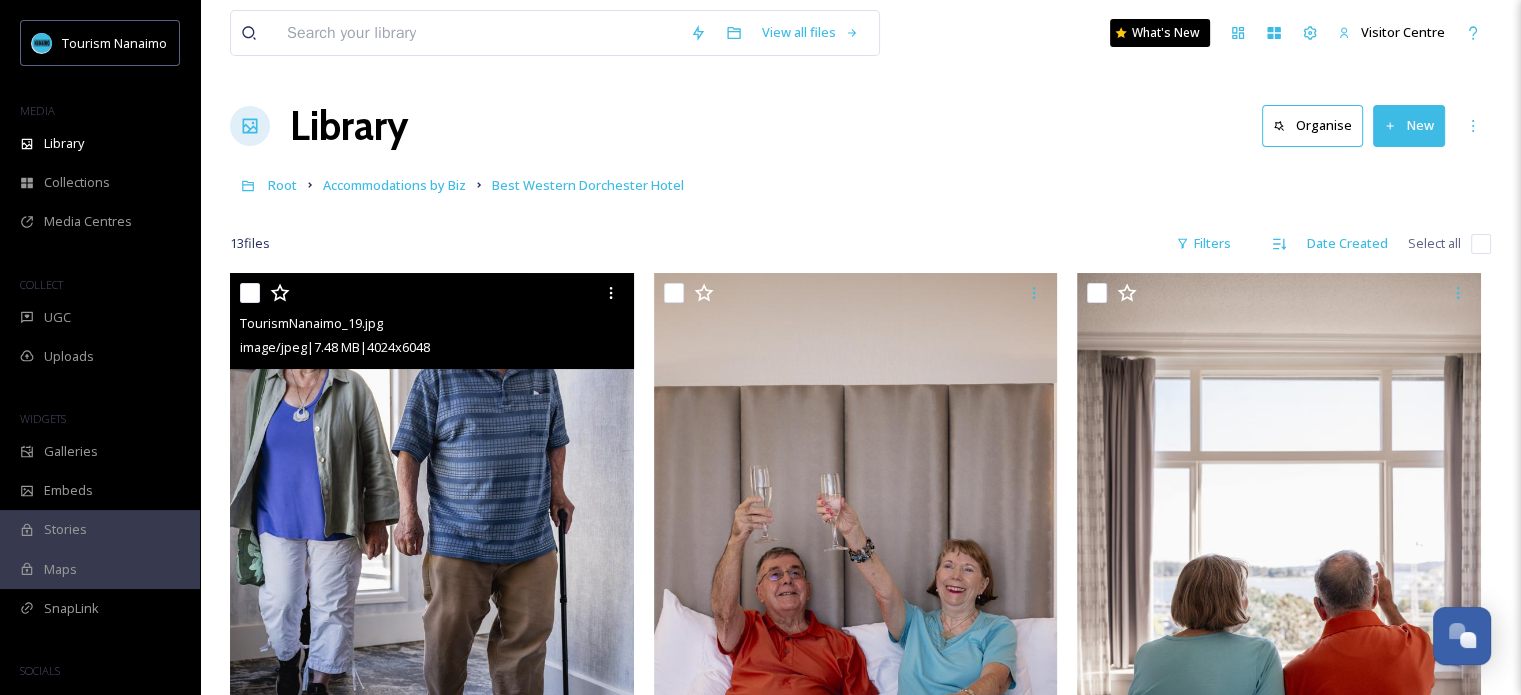 click at bounding box center [432, 576] 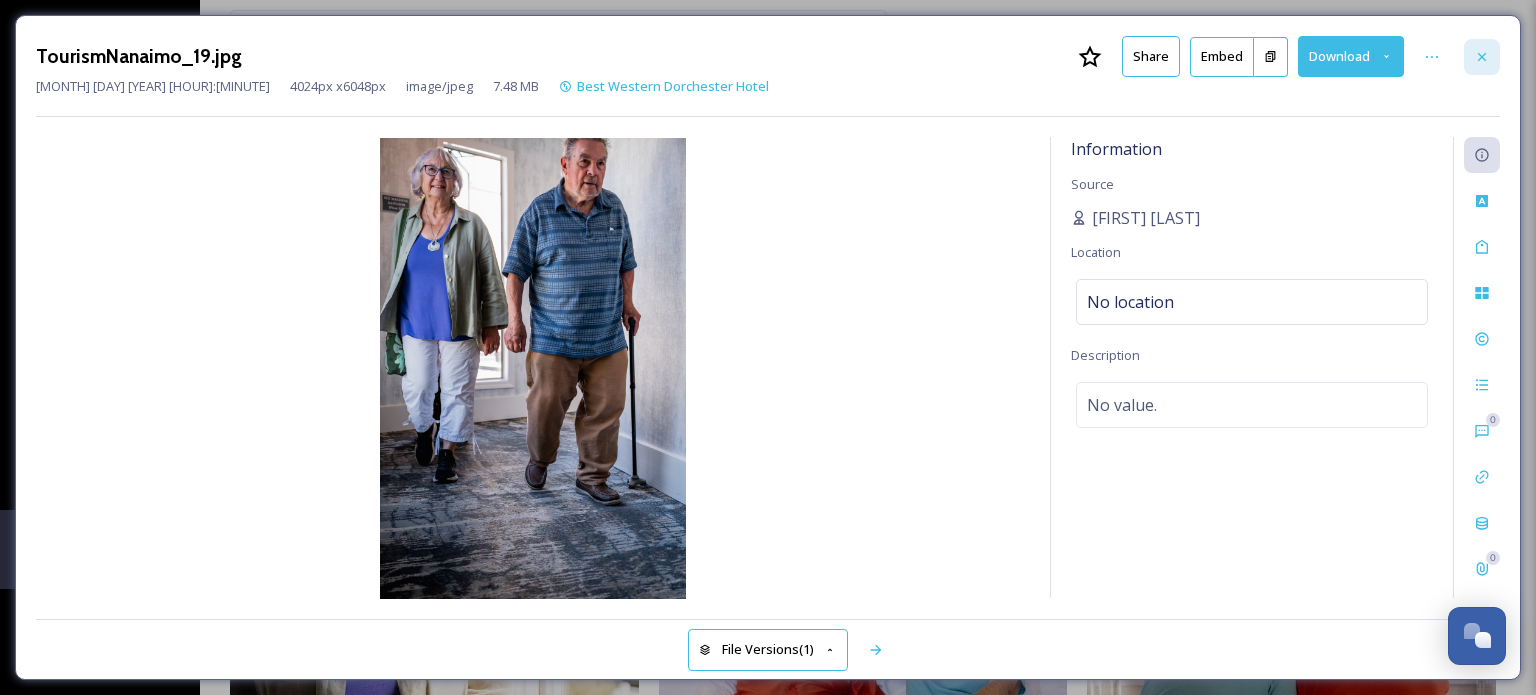 click 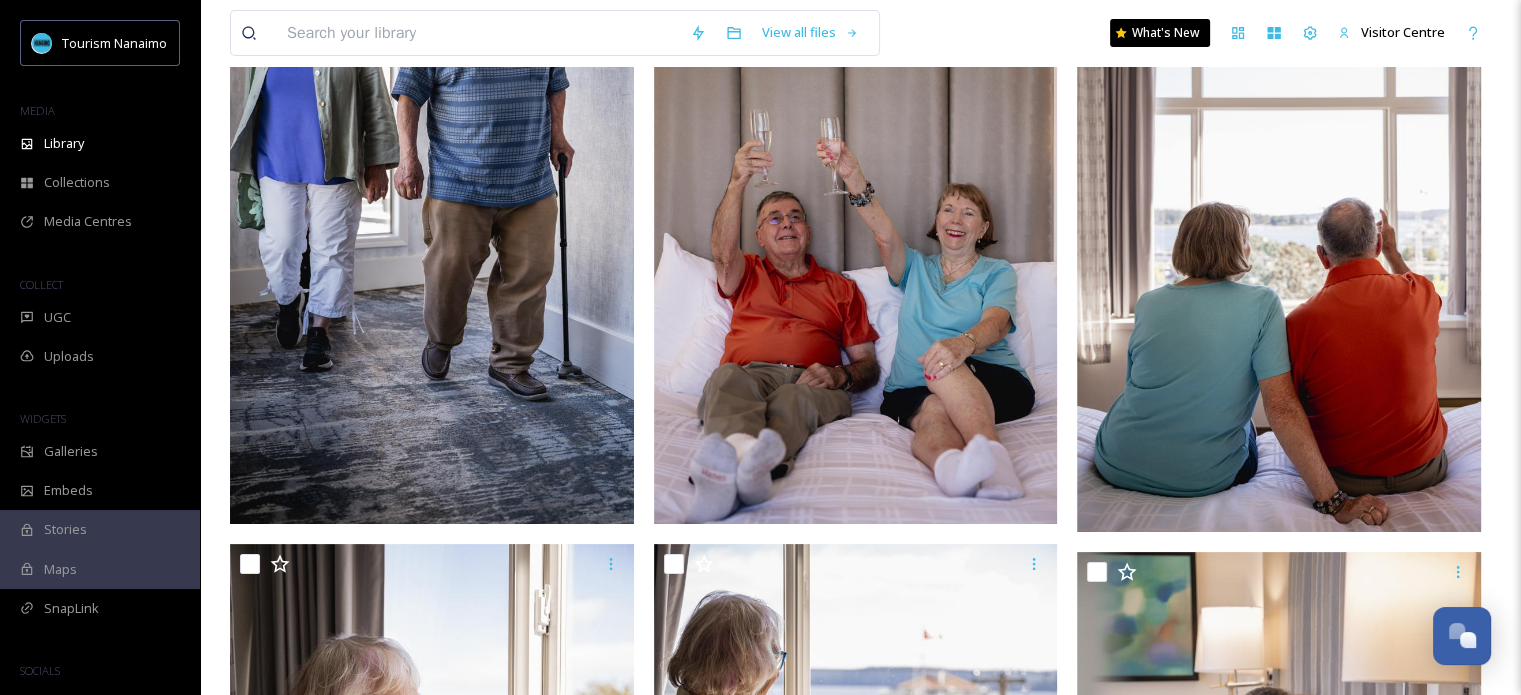 scroll, scrollTop: 0, scrollLeft: 0, axis: both 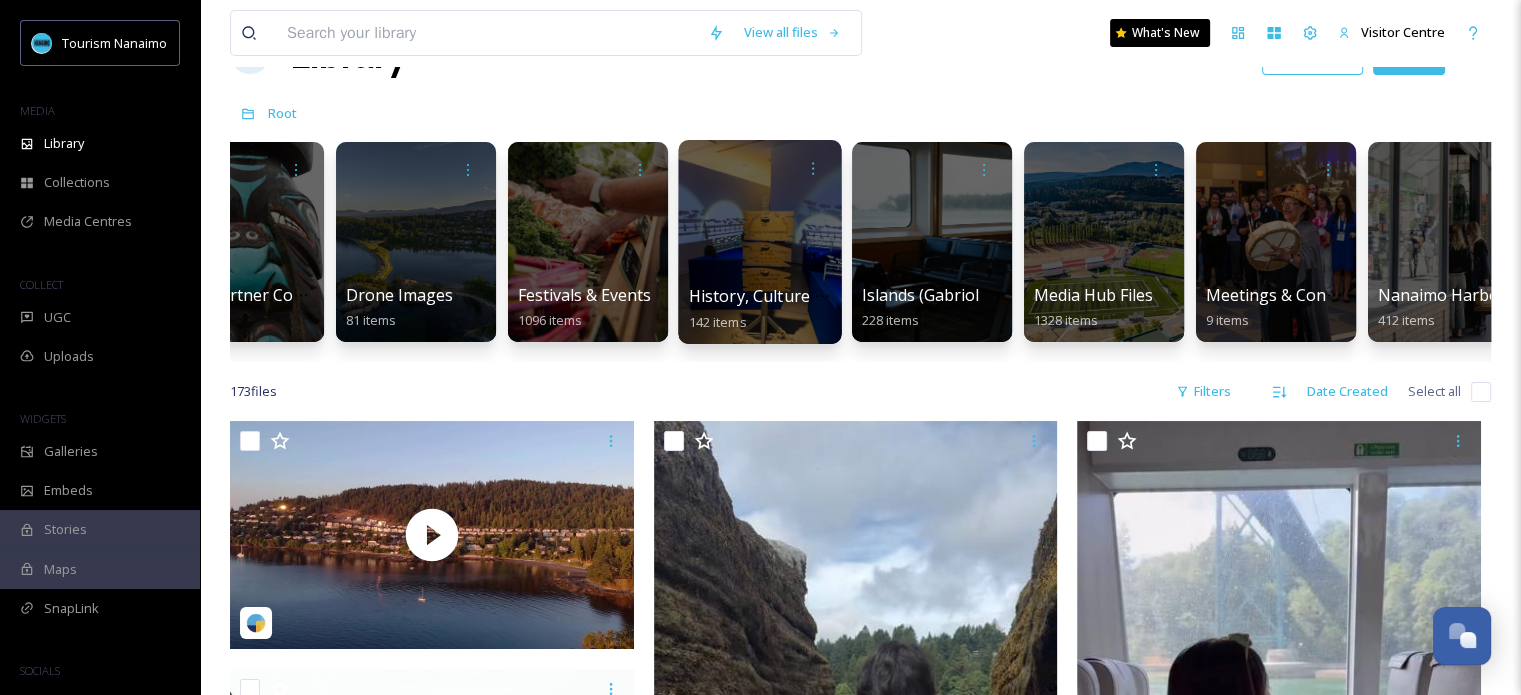 click at bounding box center (759, 242) 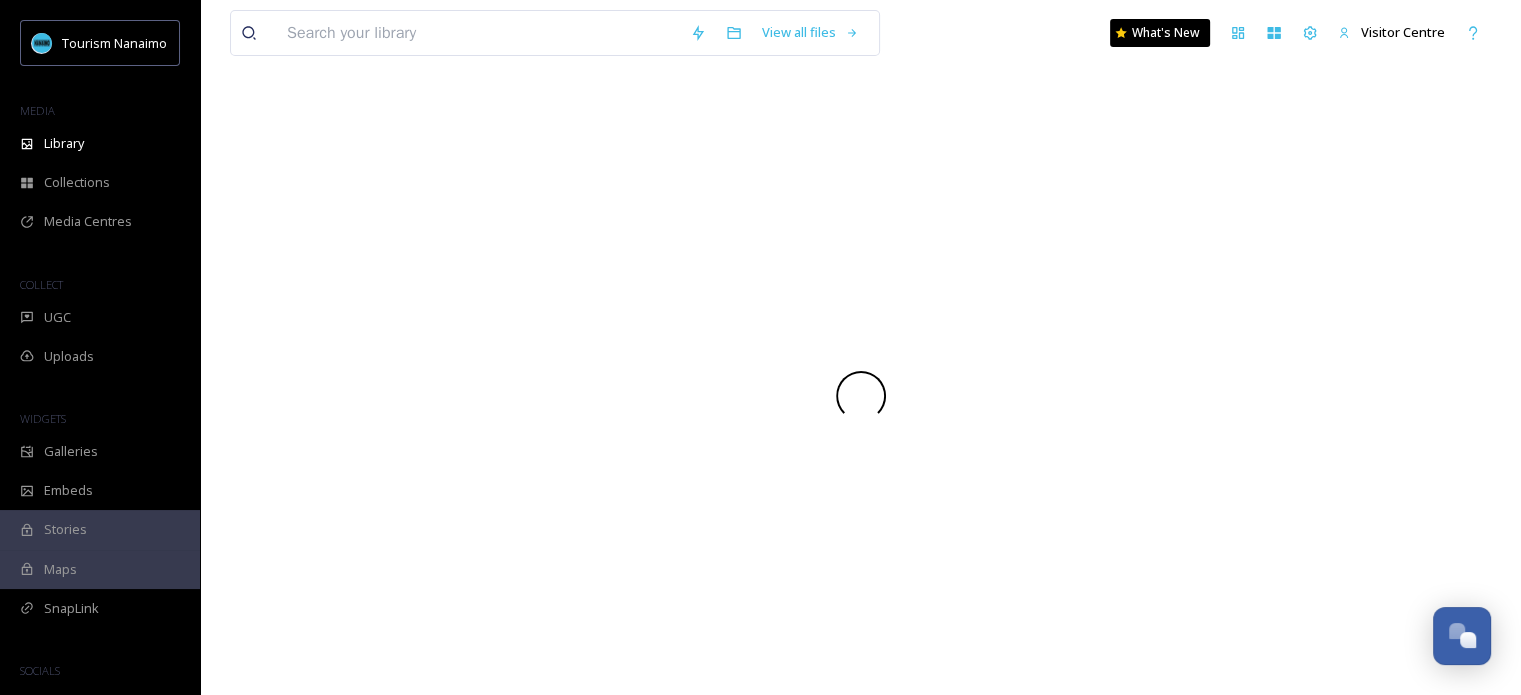 scroll, scrollTop: 0, scrollLeft: 0, axis: both 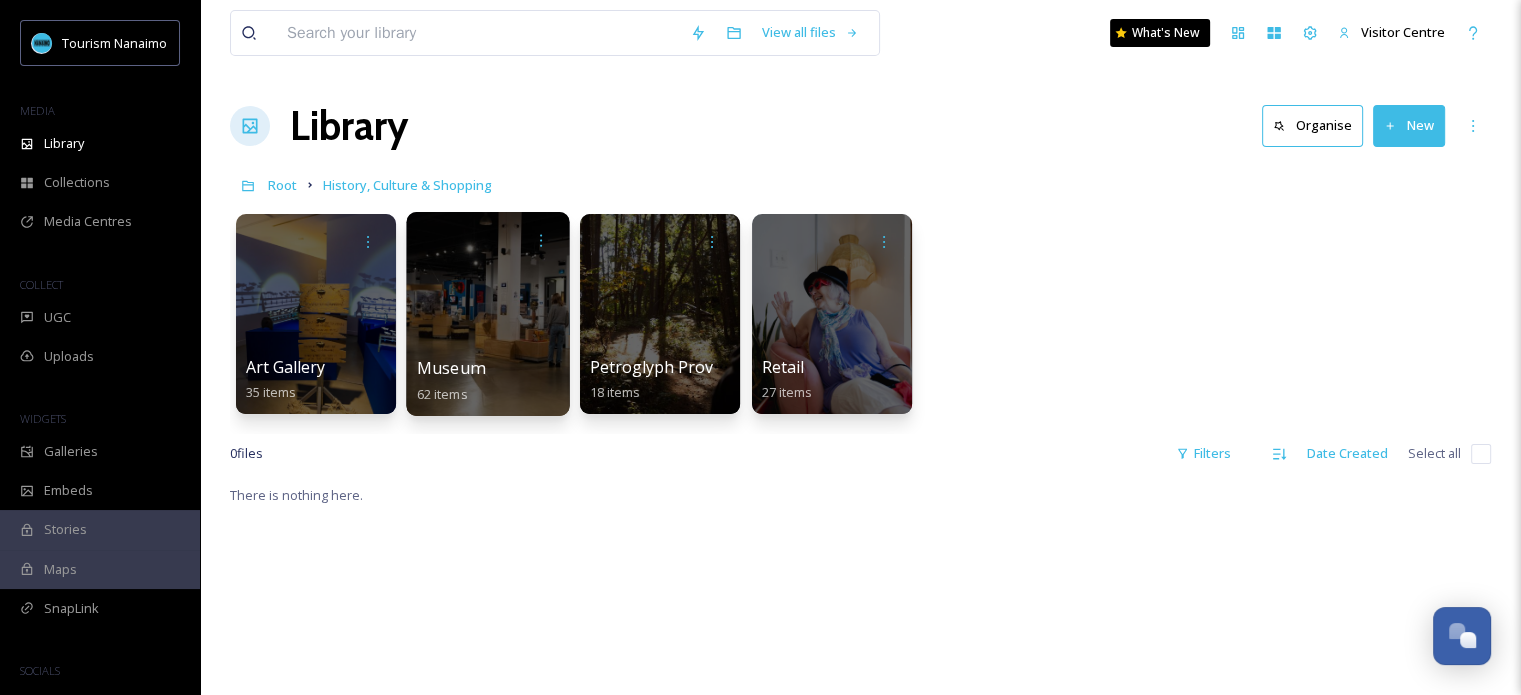 click at bounding box center [487, 314] 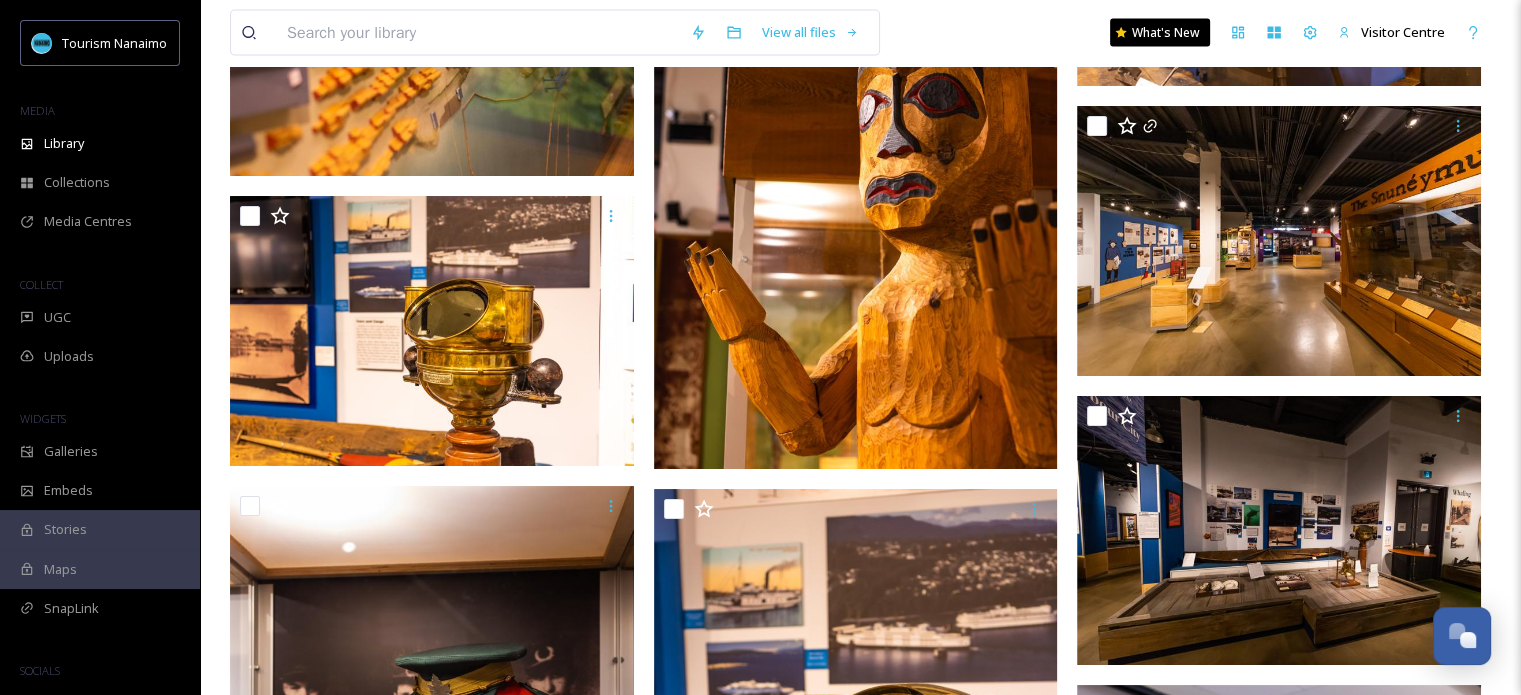 scroll, scrollTop: 4468, scrollLeft: 0, axis: vertical 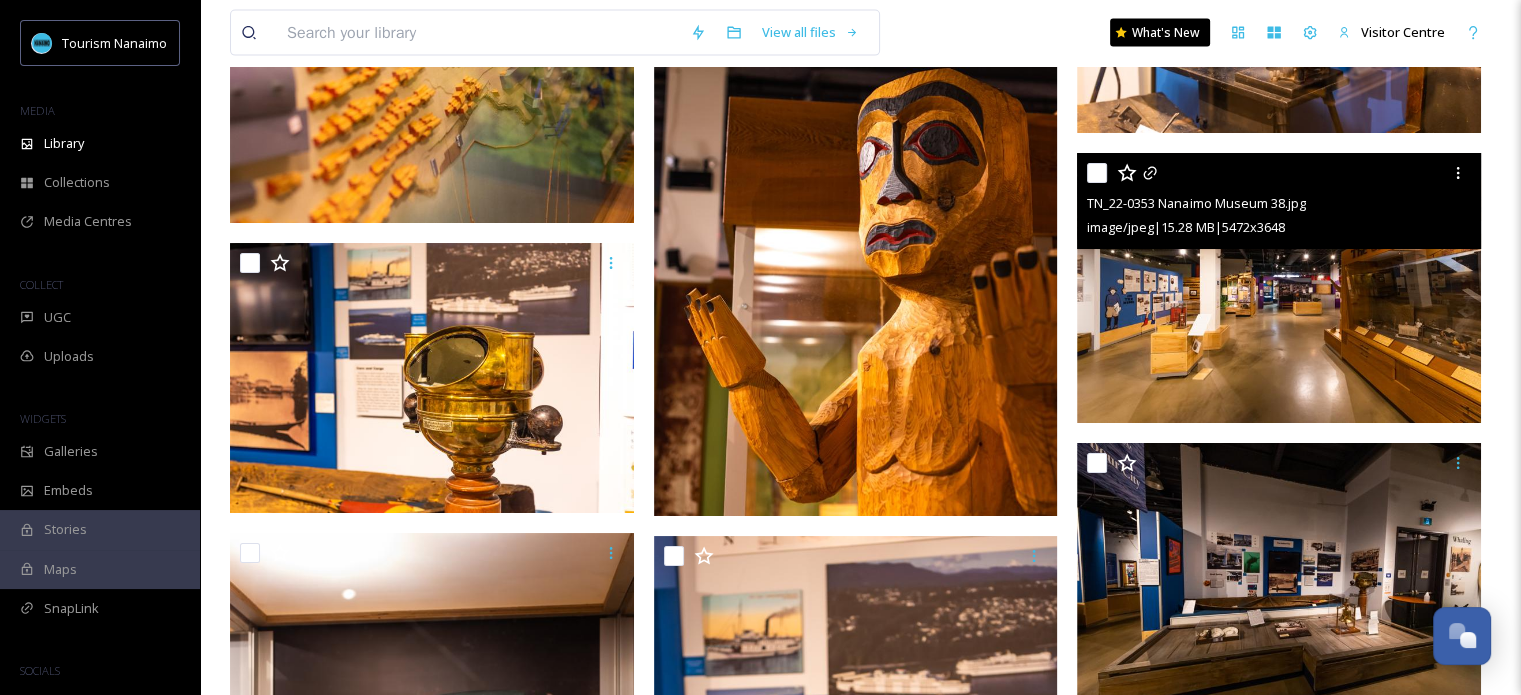 click at bounding box center [1279, 288] 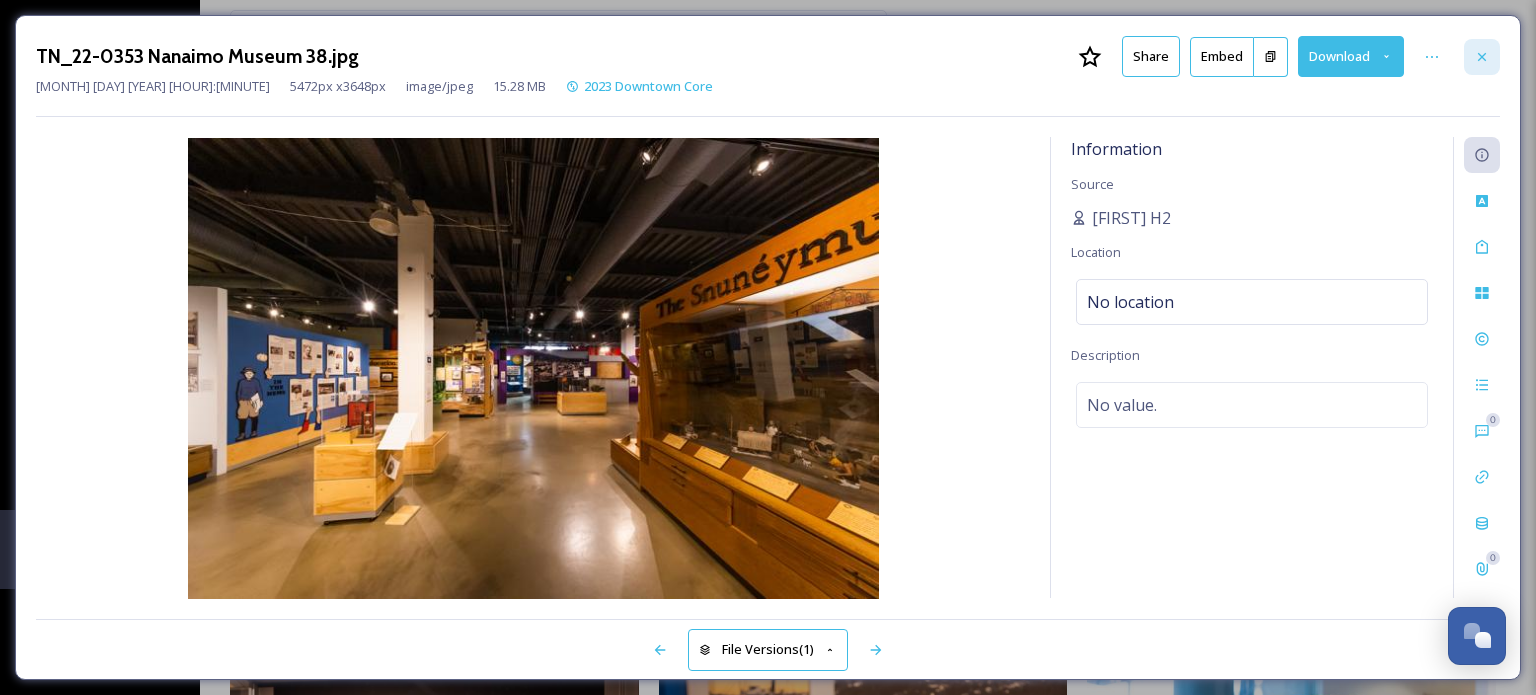 click 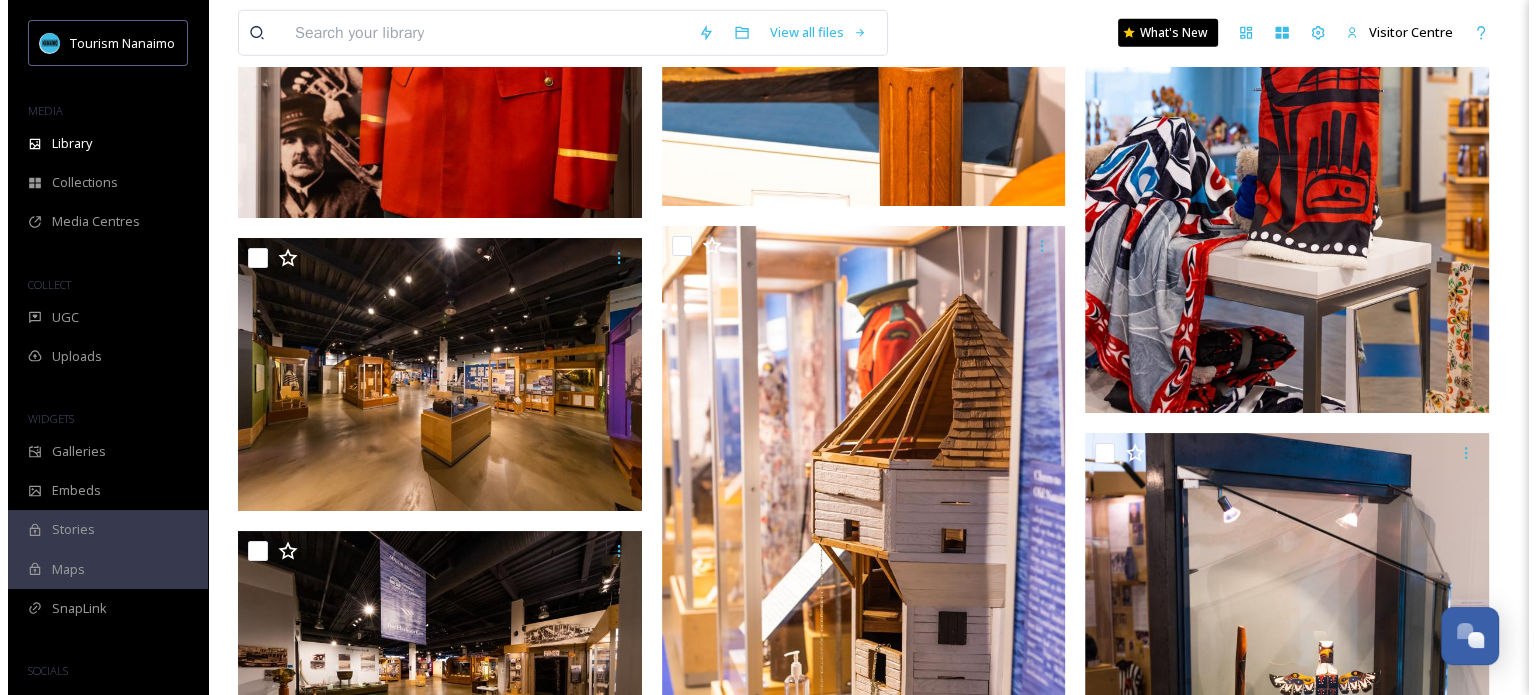 scroll, scrollTop: 5452, scrollLeft: 0, axis: vertical 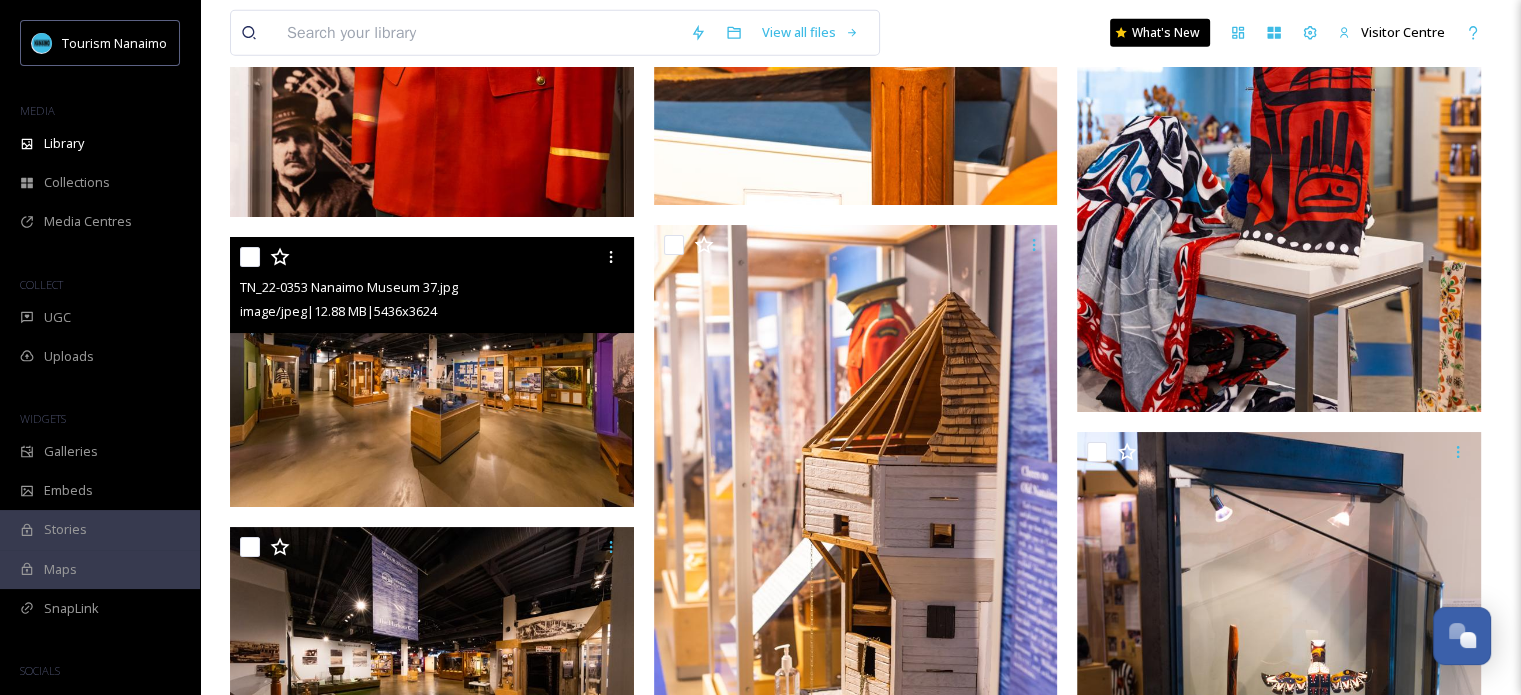 click at bounding box center (432, 372) 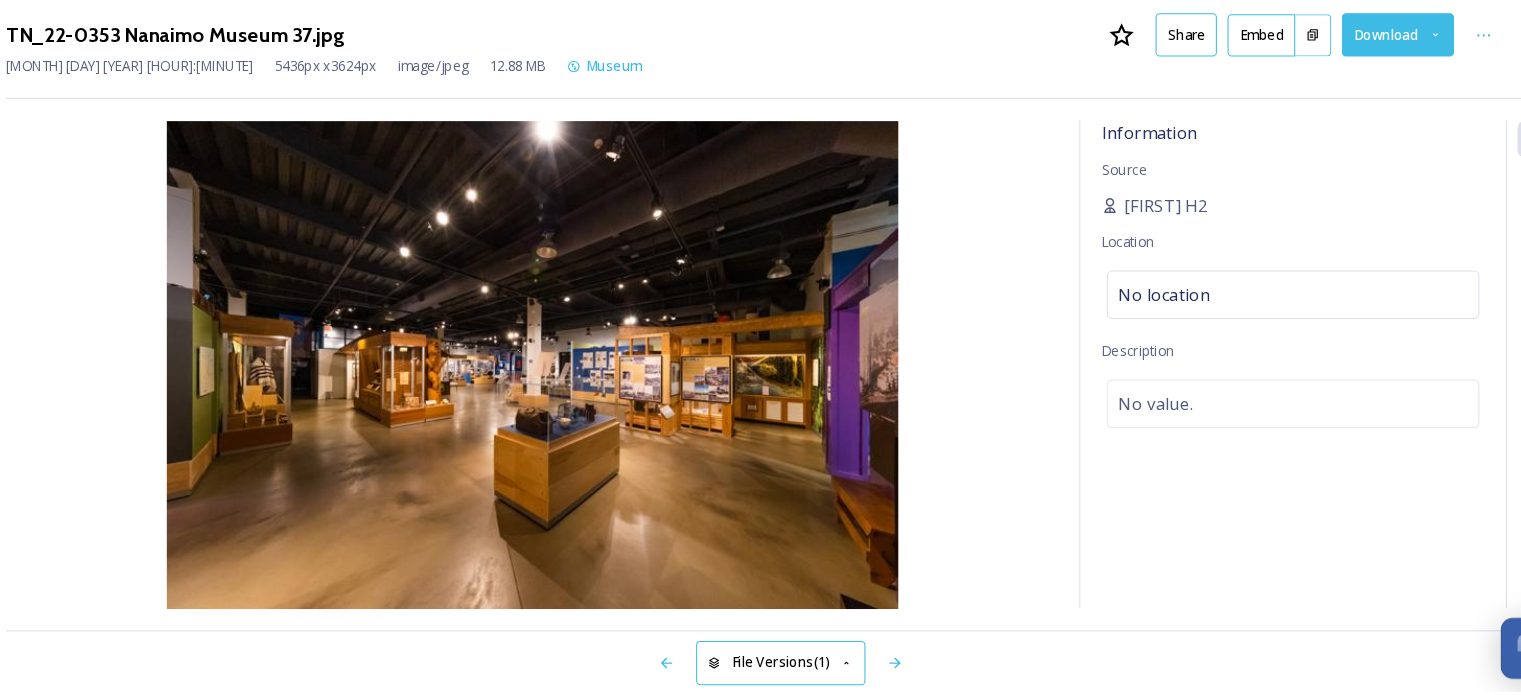 scroll, scrollTop: 5452, scrollLeft: 0, axis: vertical 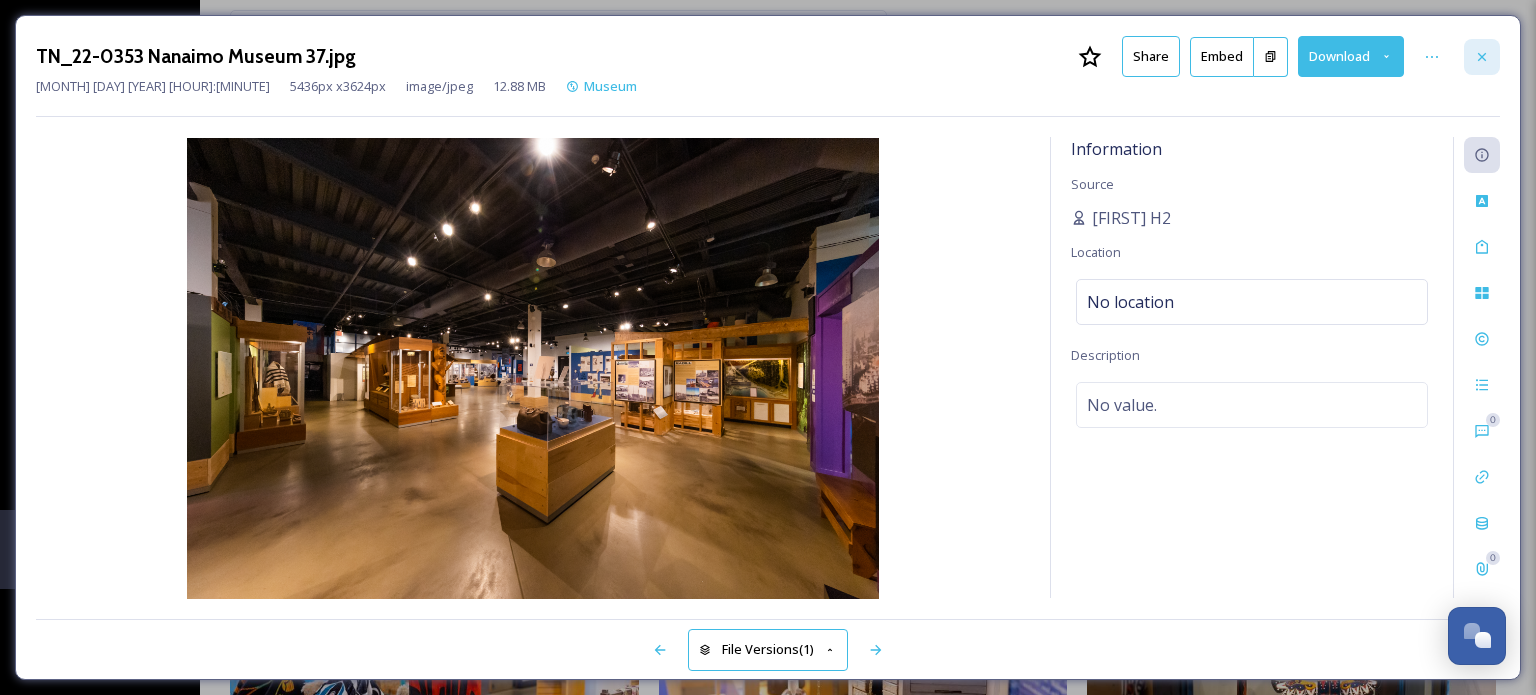 click at bounding box center [1482, 57] 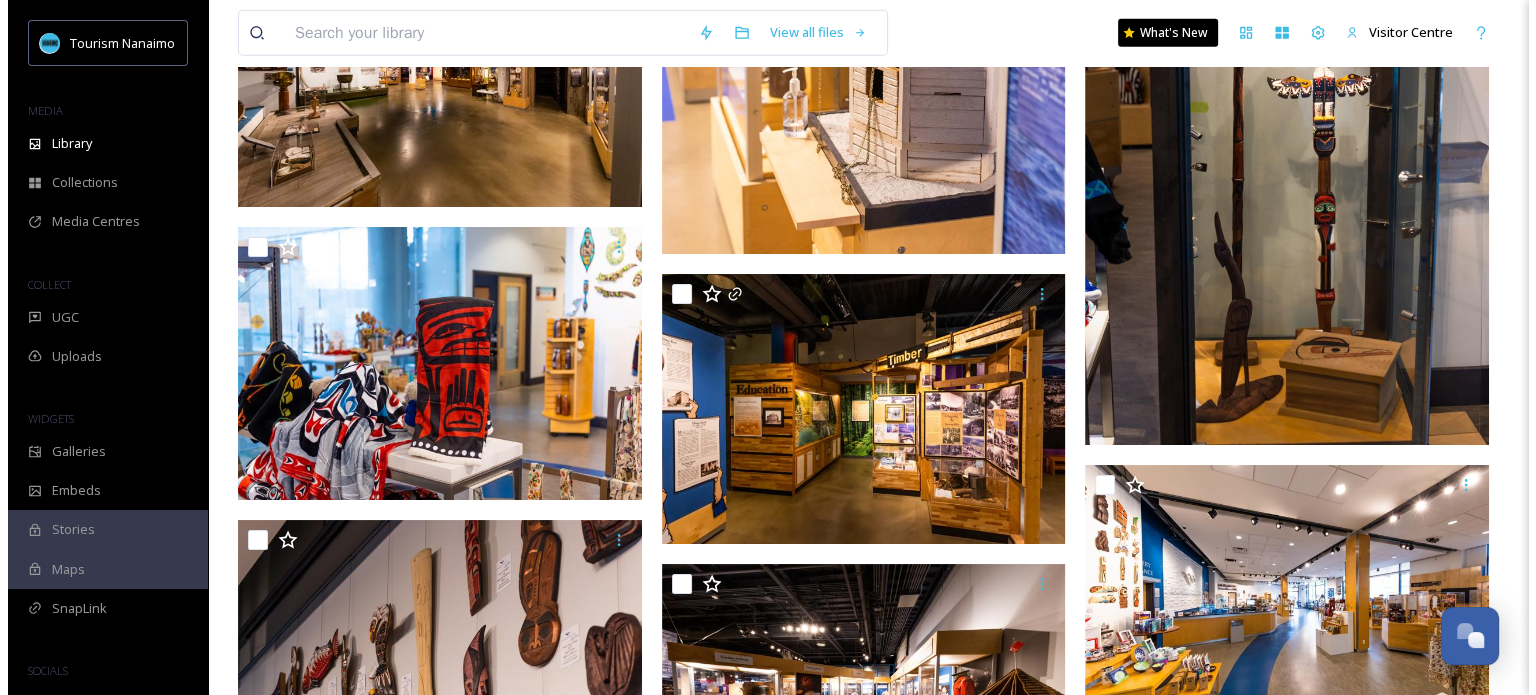 scroll, scrollTop: 6049, scrollLeft: 0, axis: vertical 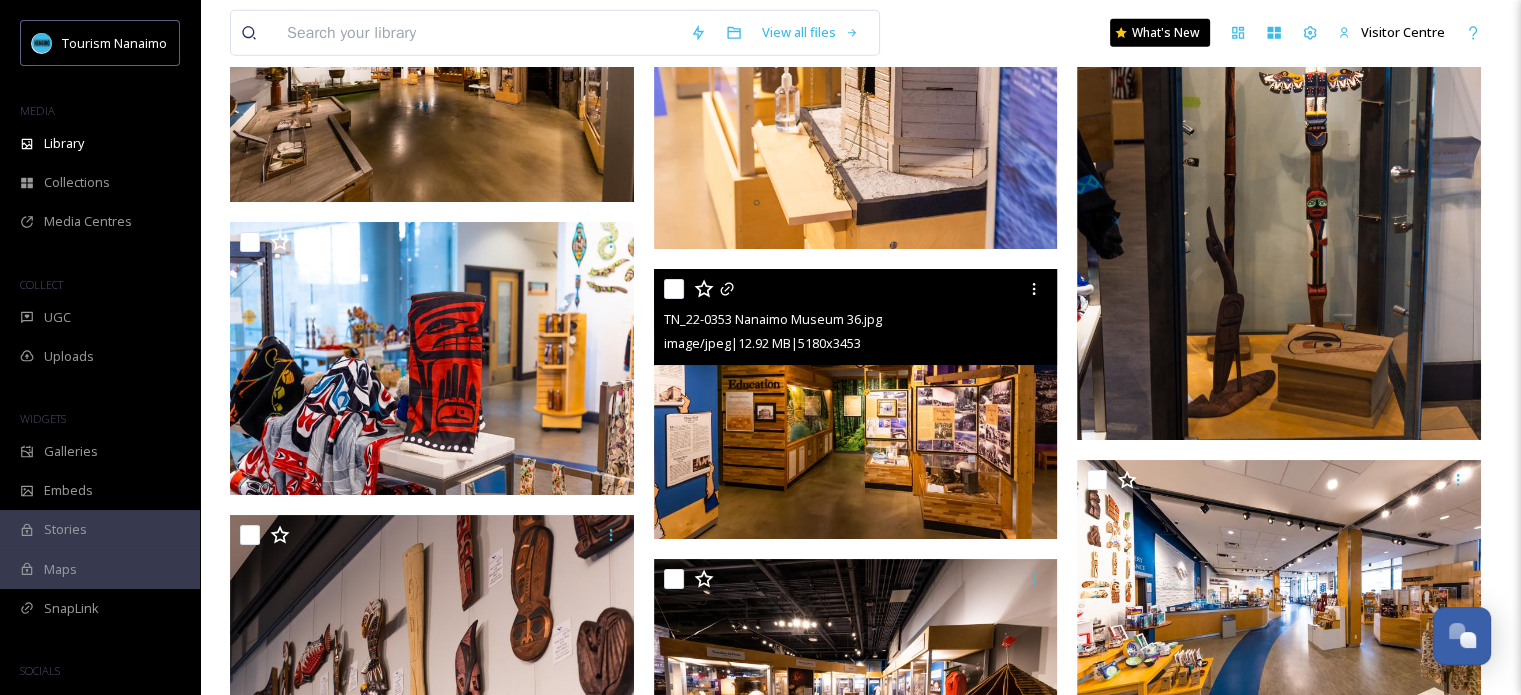 click at bounding box center (856, 404) 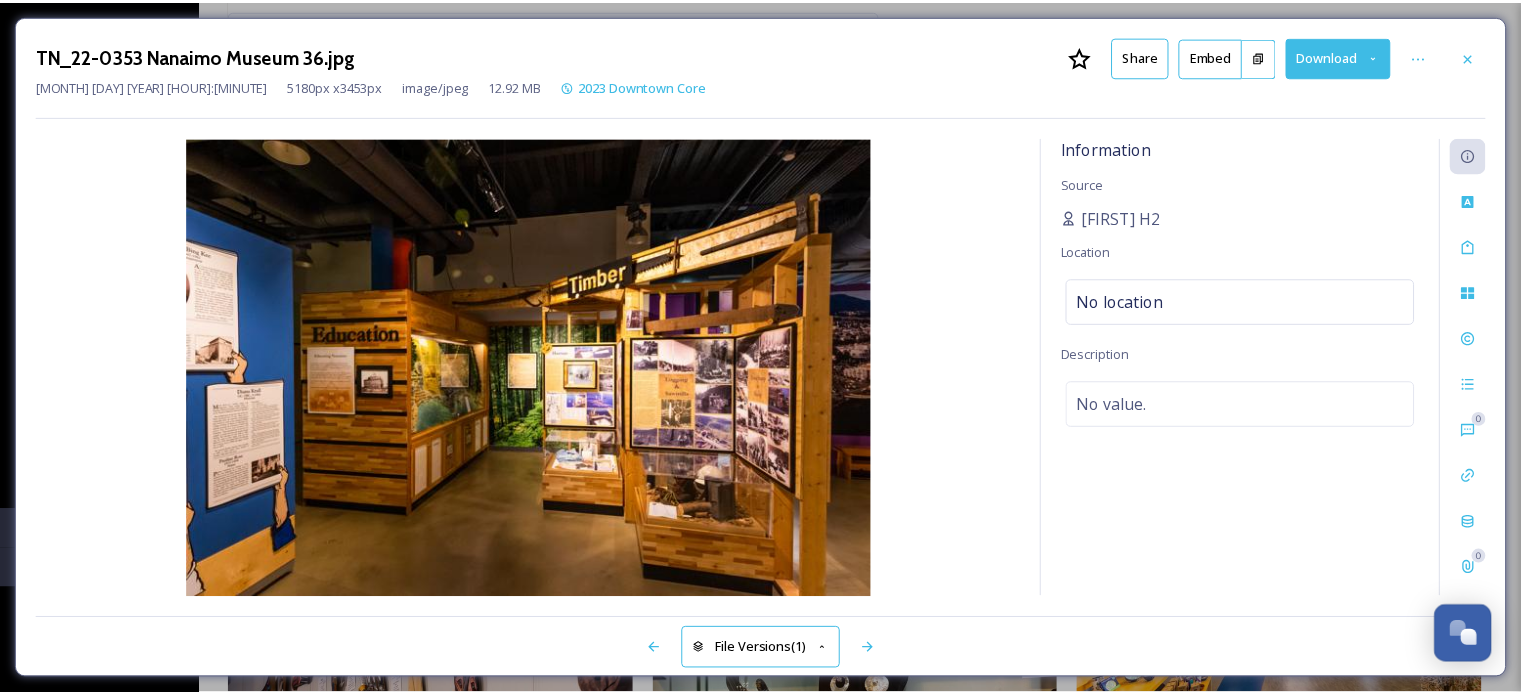 scroll, scrollTop: 6052, scrollLeft: 0, axis: vertical 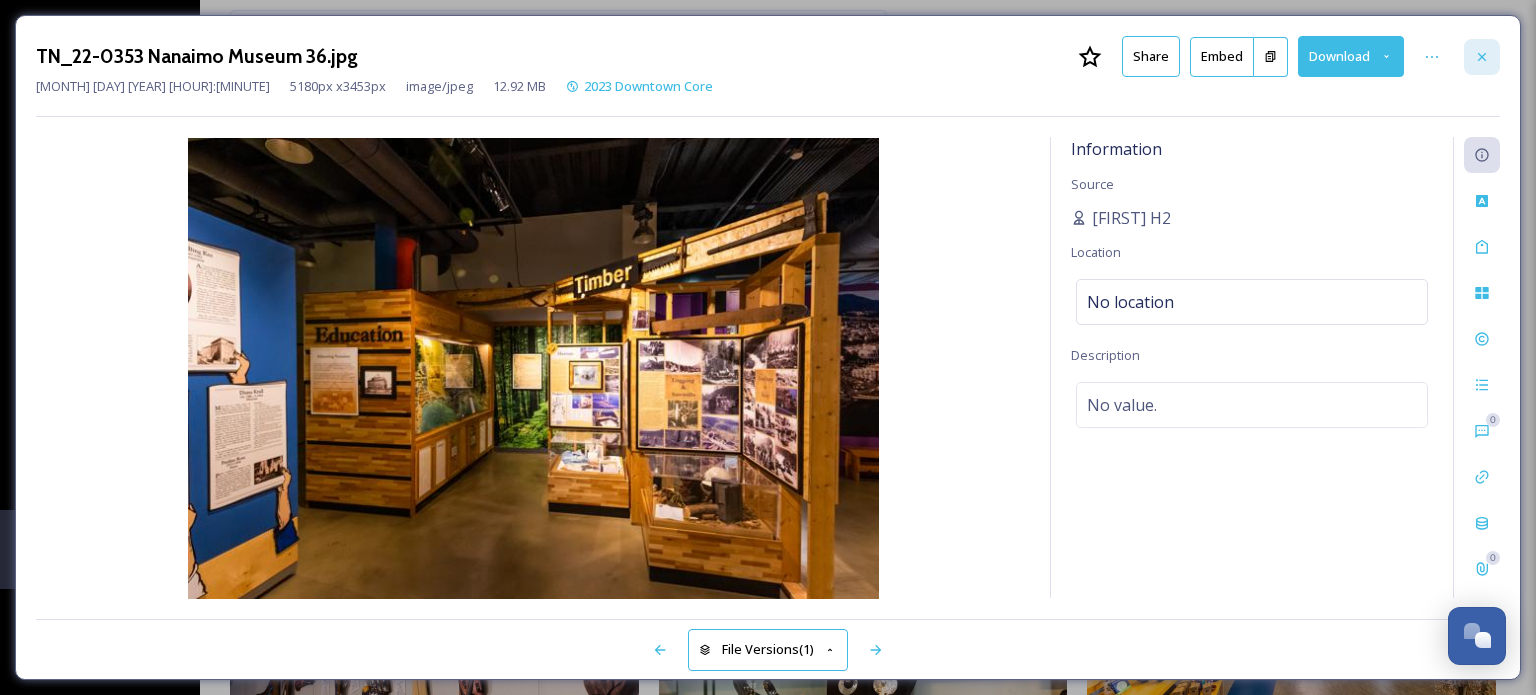 click 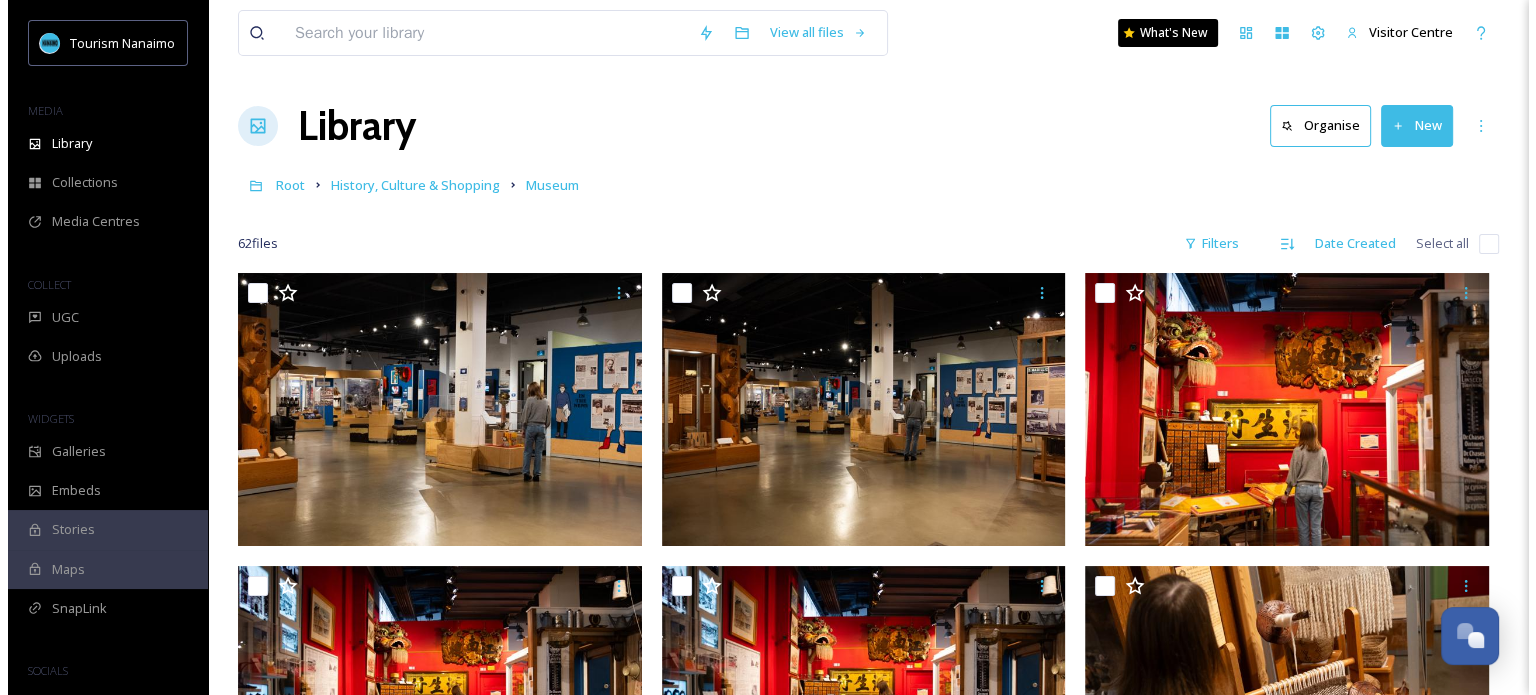scroll, scrollTop: 106, scrollLeft: 0, axis: vertical 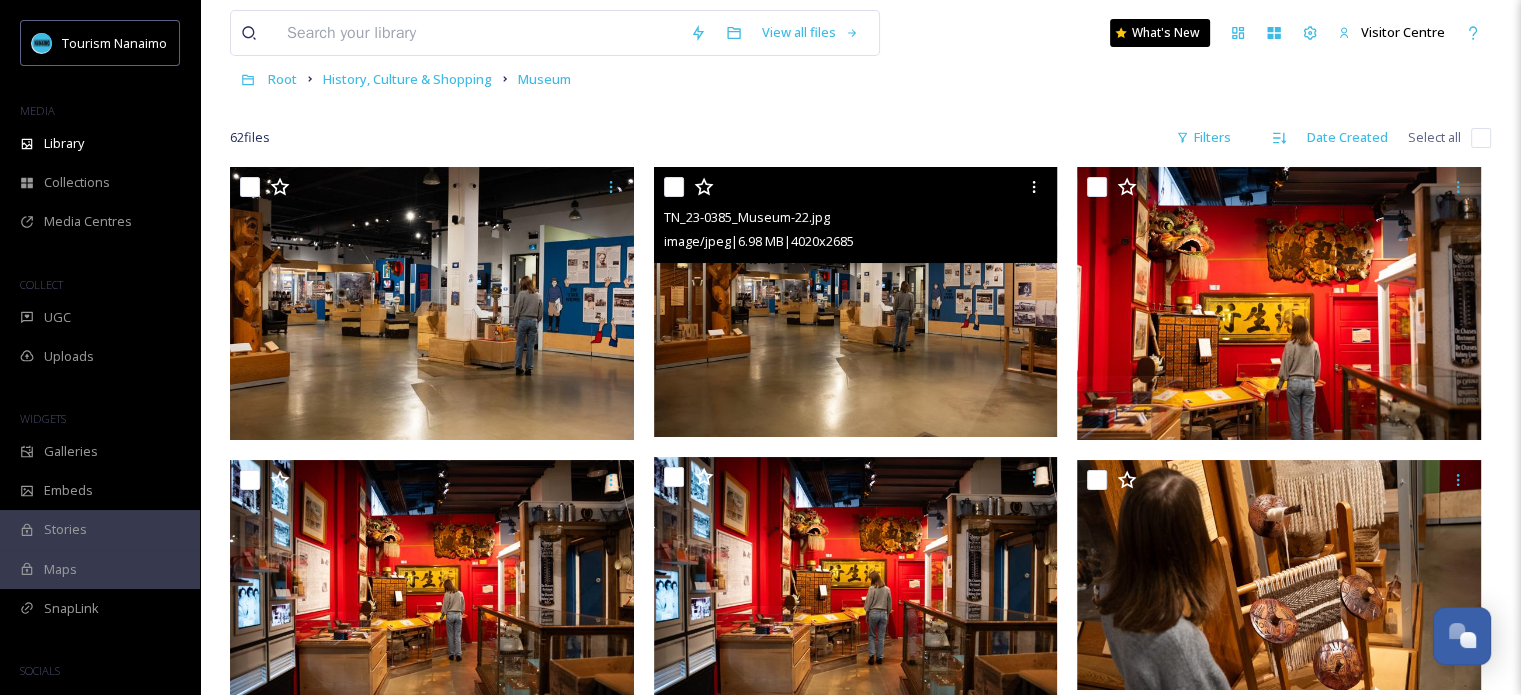 click at bounding box center [856, 302] 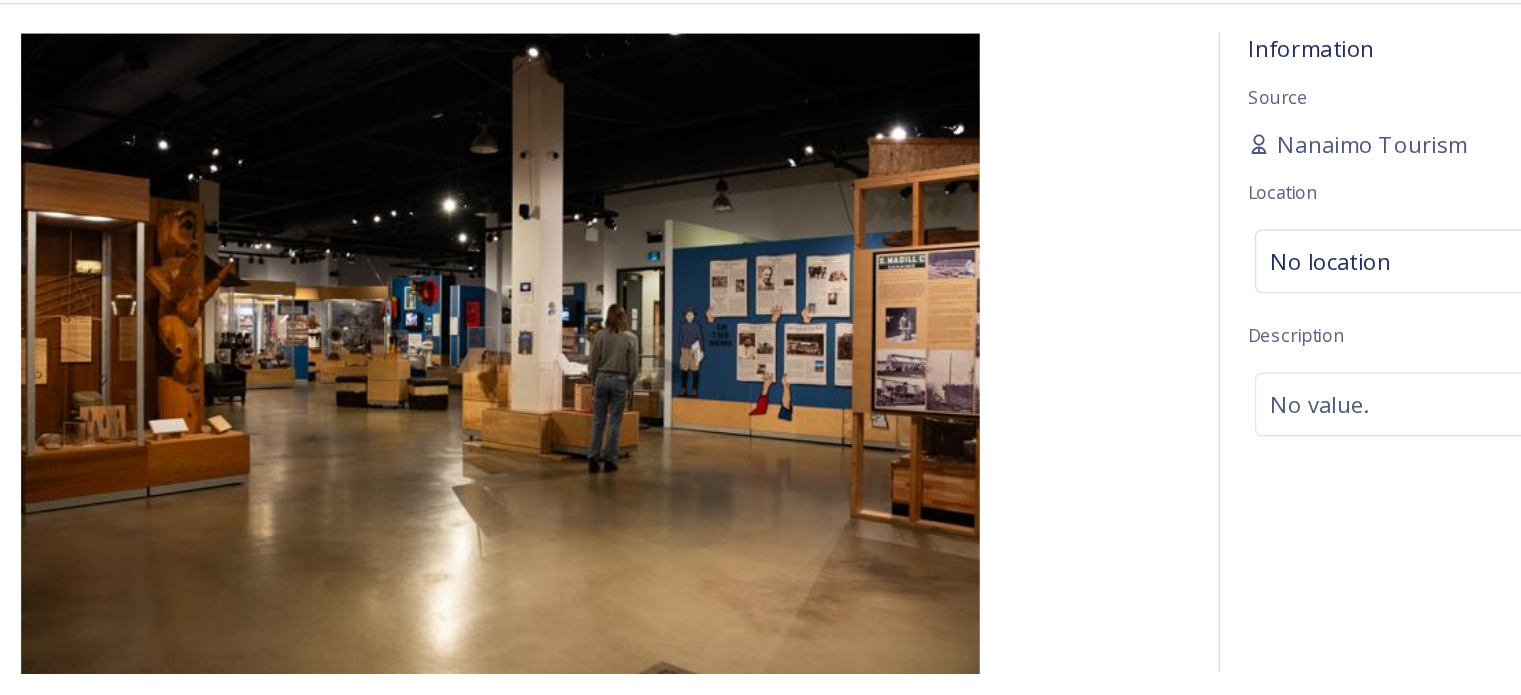 scroll, scrollTop: 106, scrollLeft: 0, axis: vertical 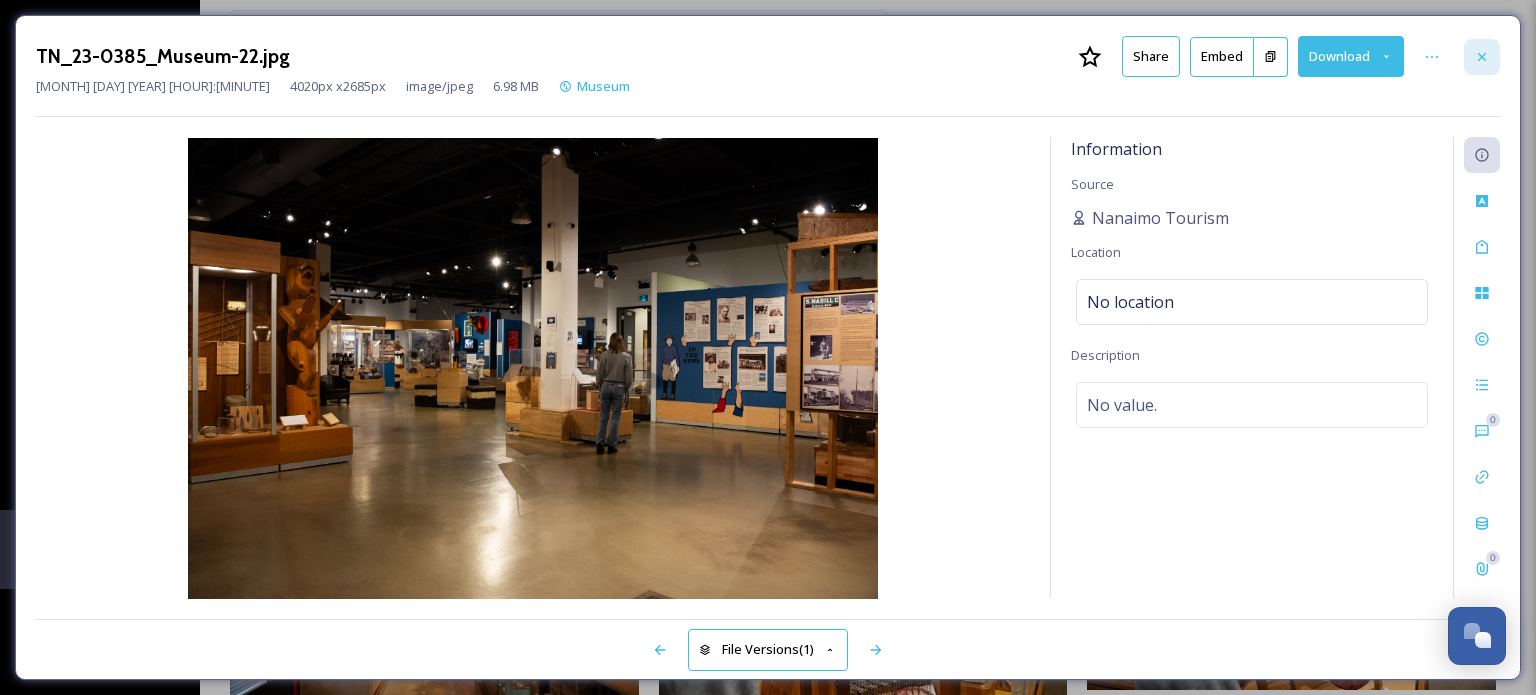 click at bounding box center (1482, 57) 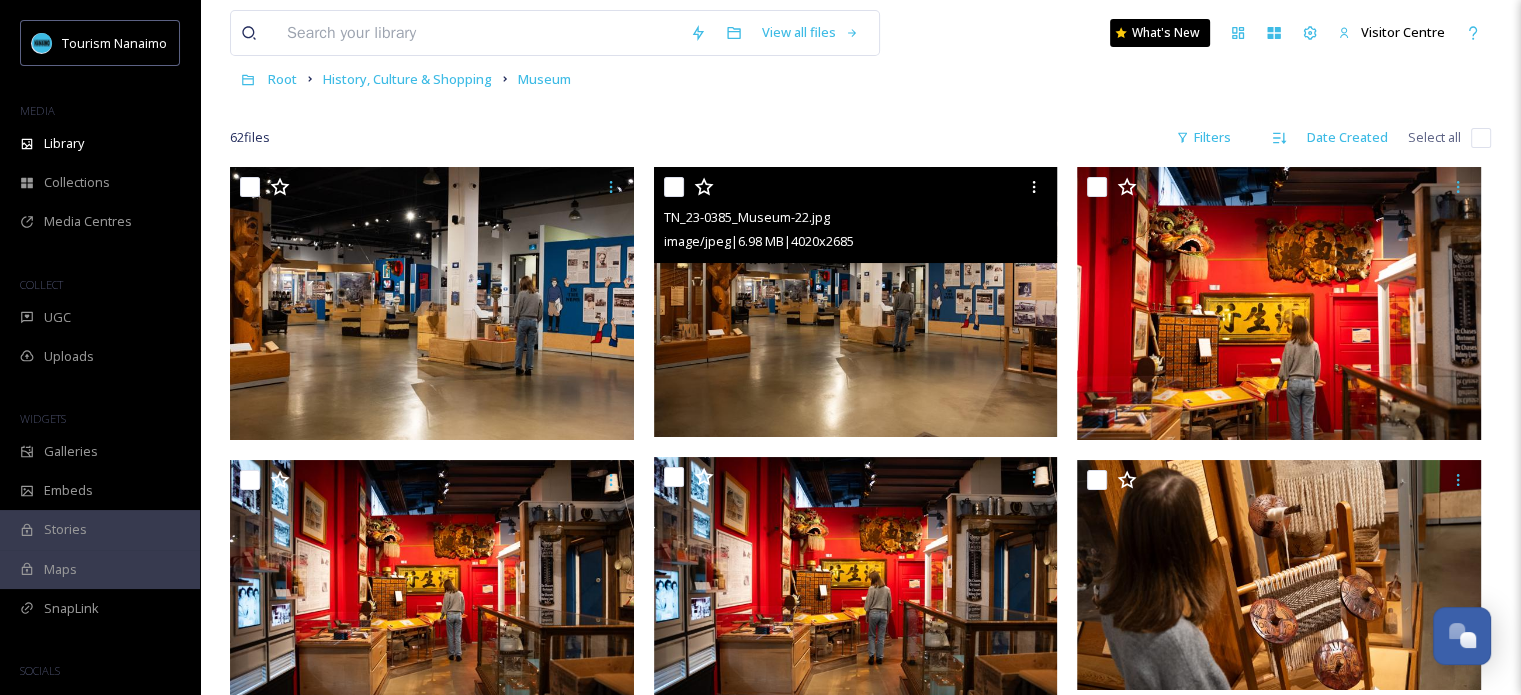click on "Root History, Culture & Shopping Museum" at bounding box center (860, 79) 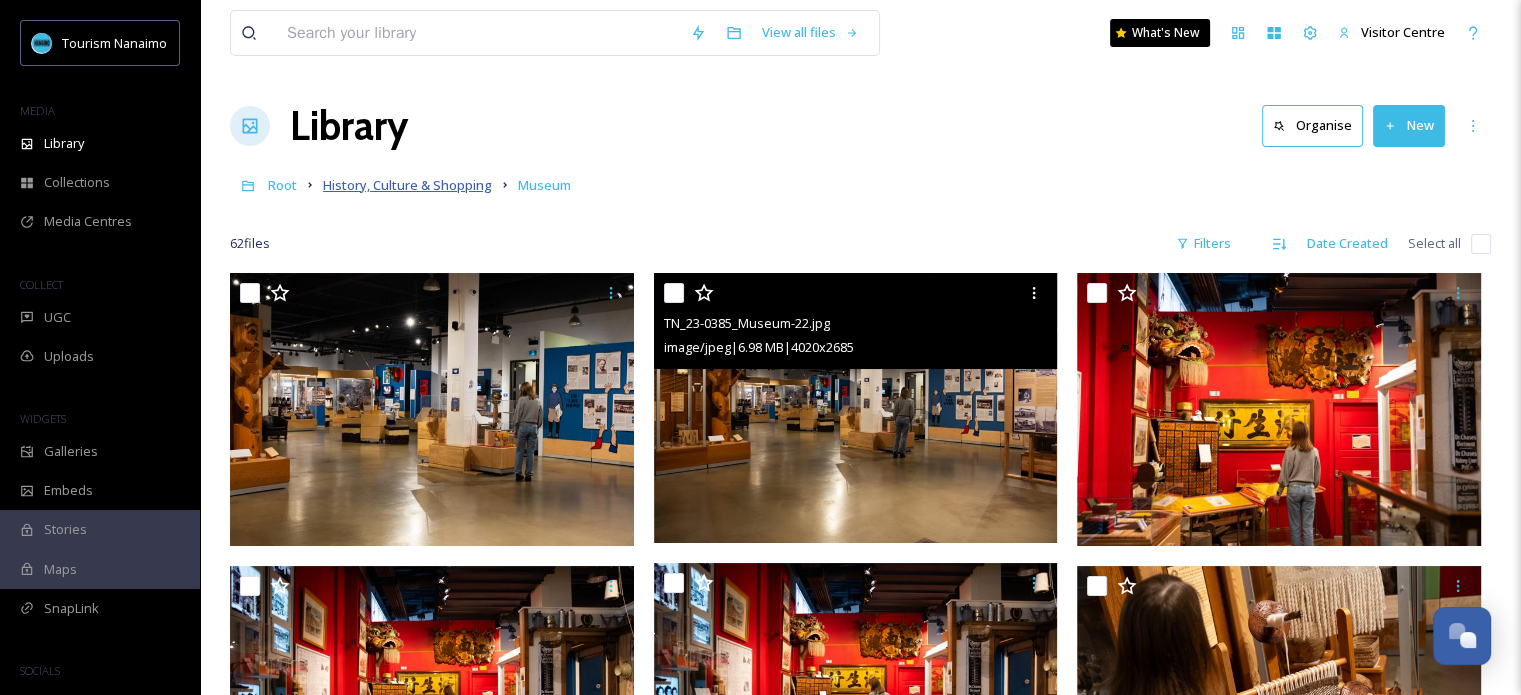 click on "History, Culture & Shopping" at bounding box center [407, 185] 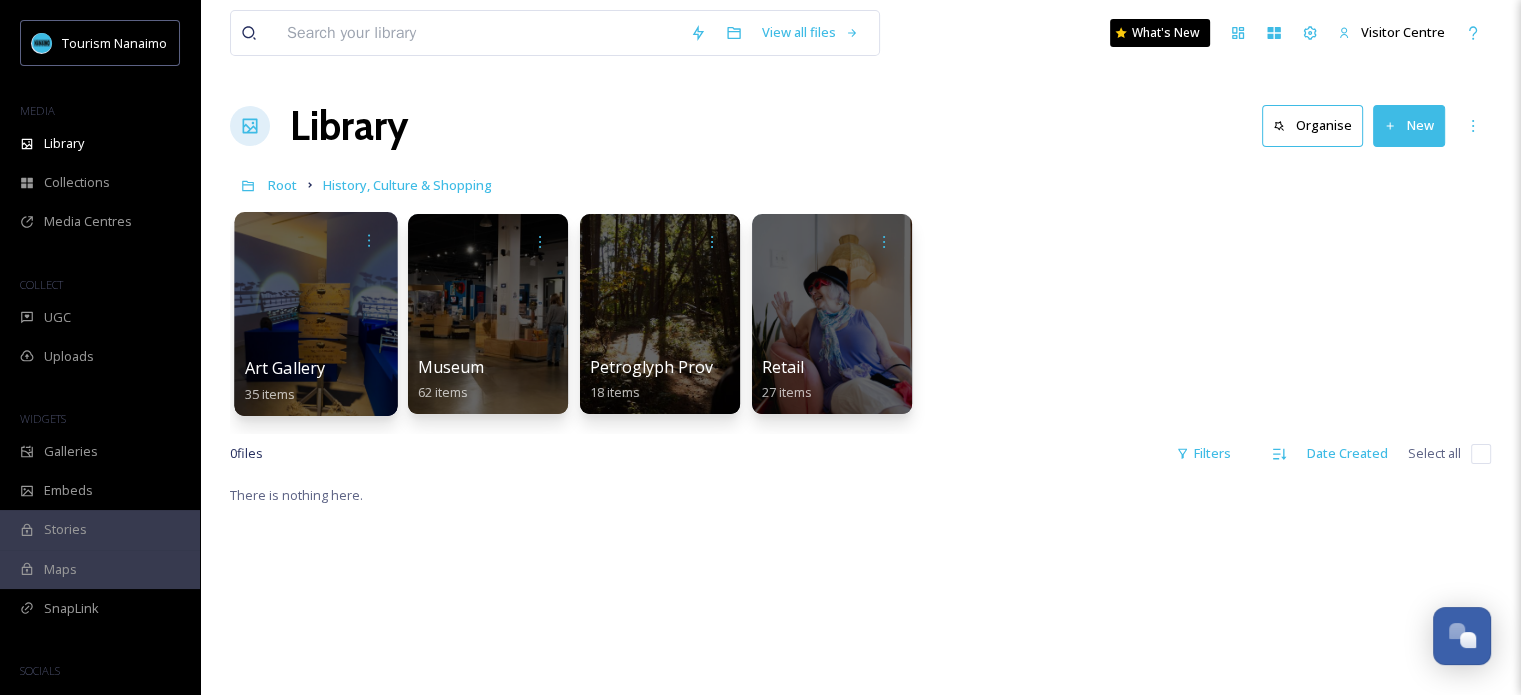 click at bounding box center (315, 314) 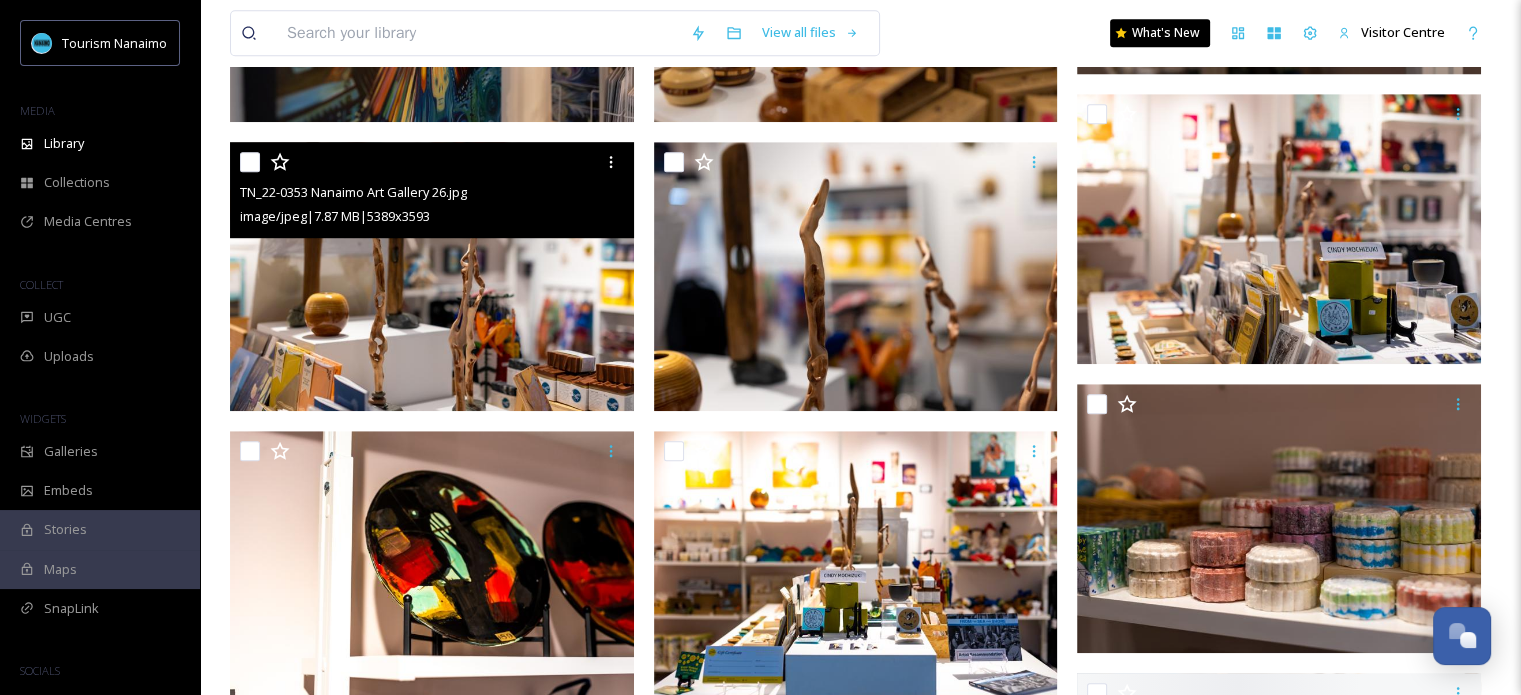 scroll, scrollTop: 1336, scrollLeft: 0, axis: vertical 